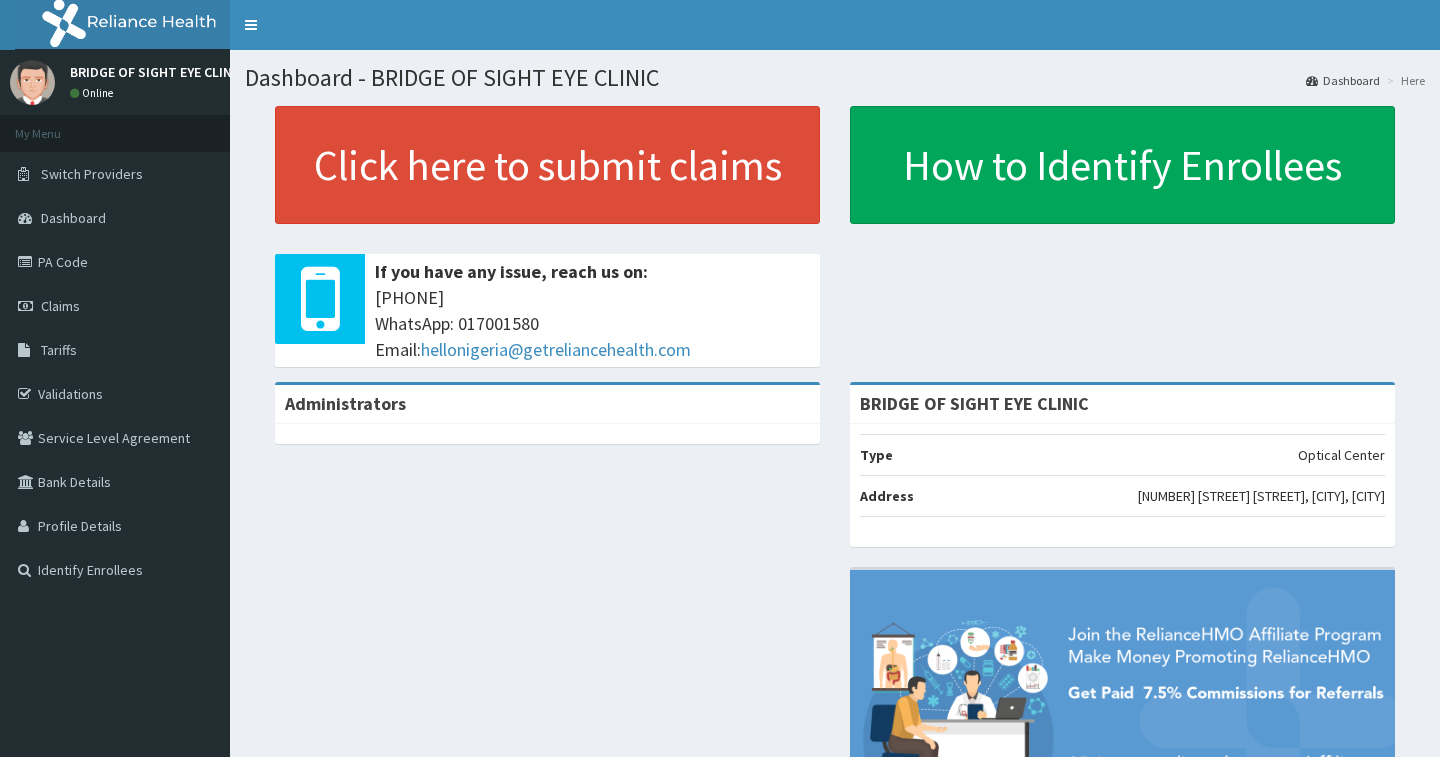 scroll, scrollTop: 0, scrollLeft: 0, axis: both 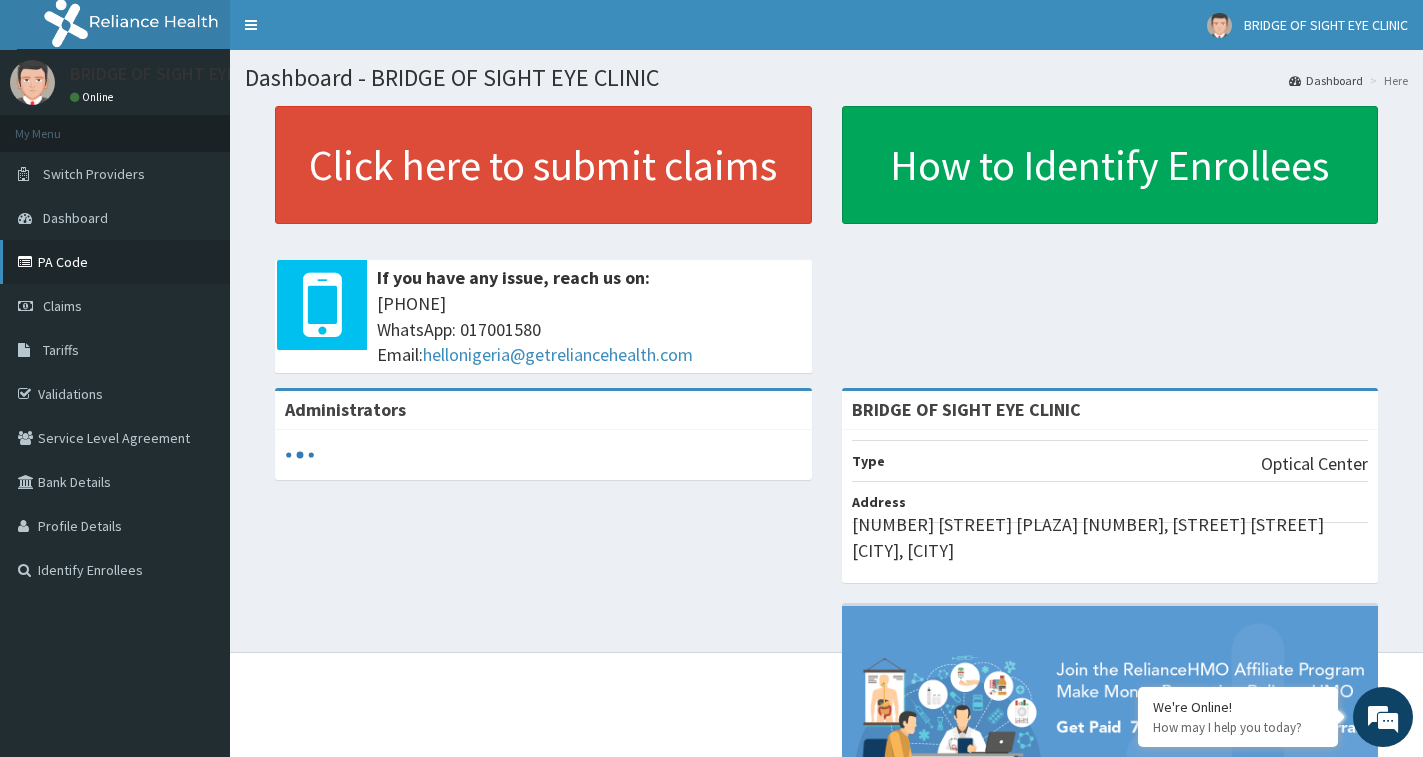 click on "PA Code" at bounding box center (115, 262) 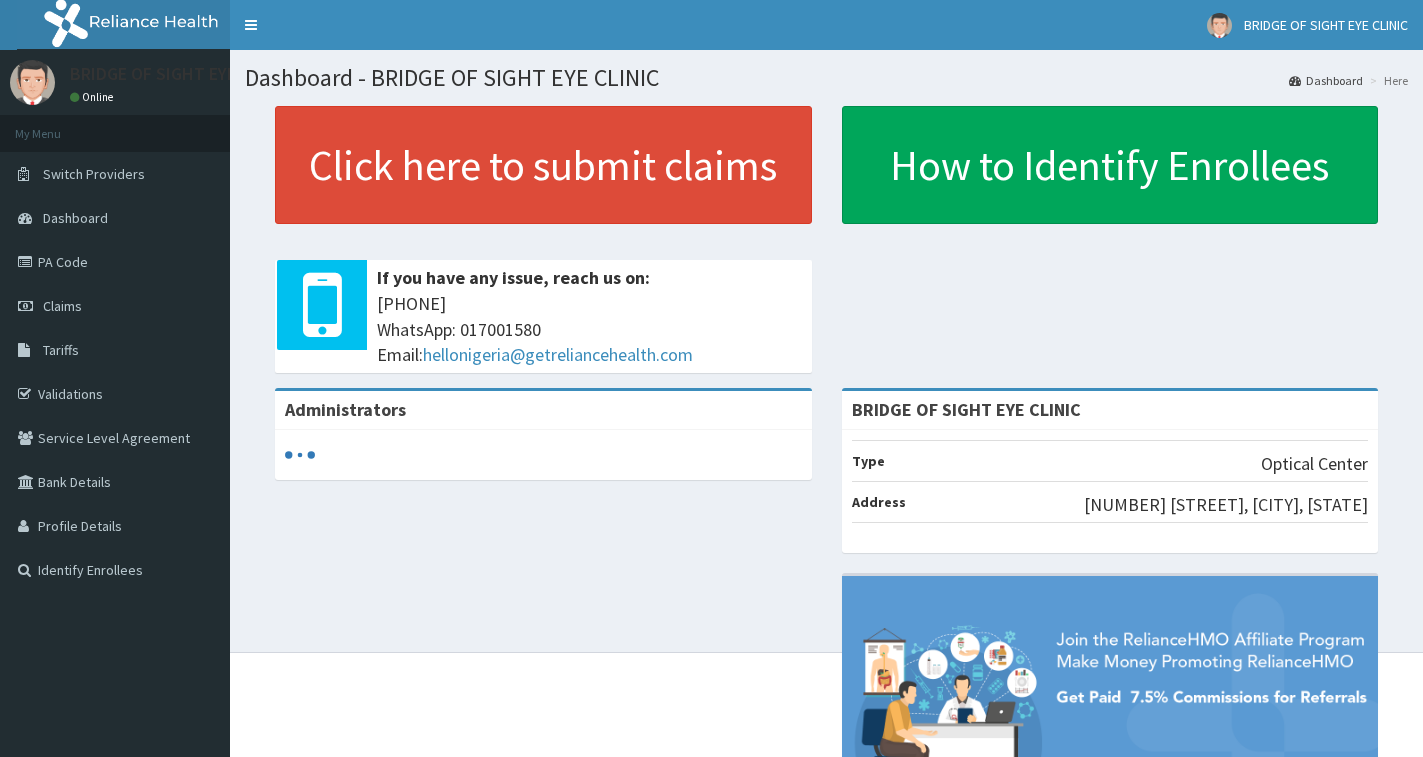 scroll, scrollTop: 0, scrollLeft: 0, axis: both 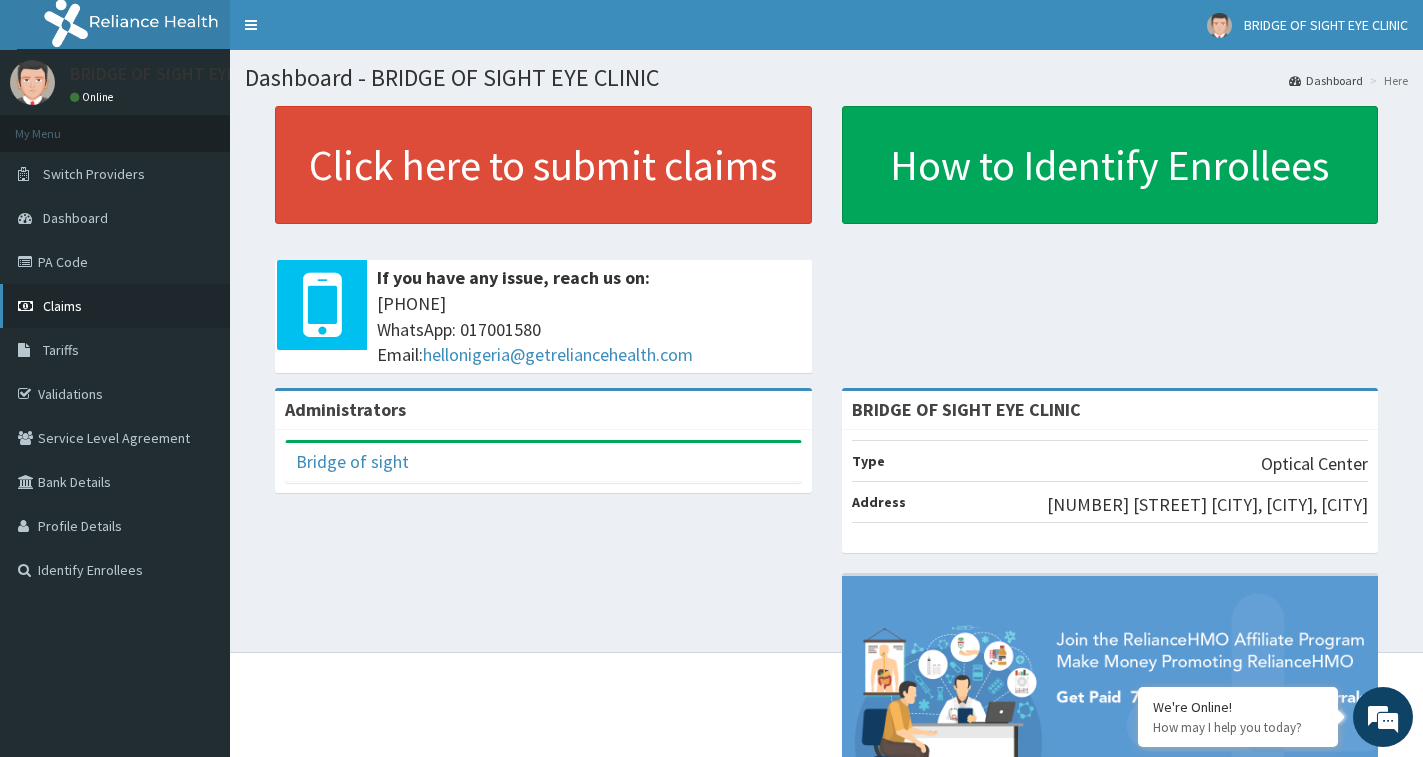 click on "Claims" at bounding box center (115, 306) 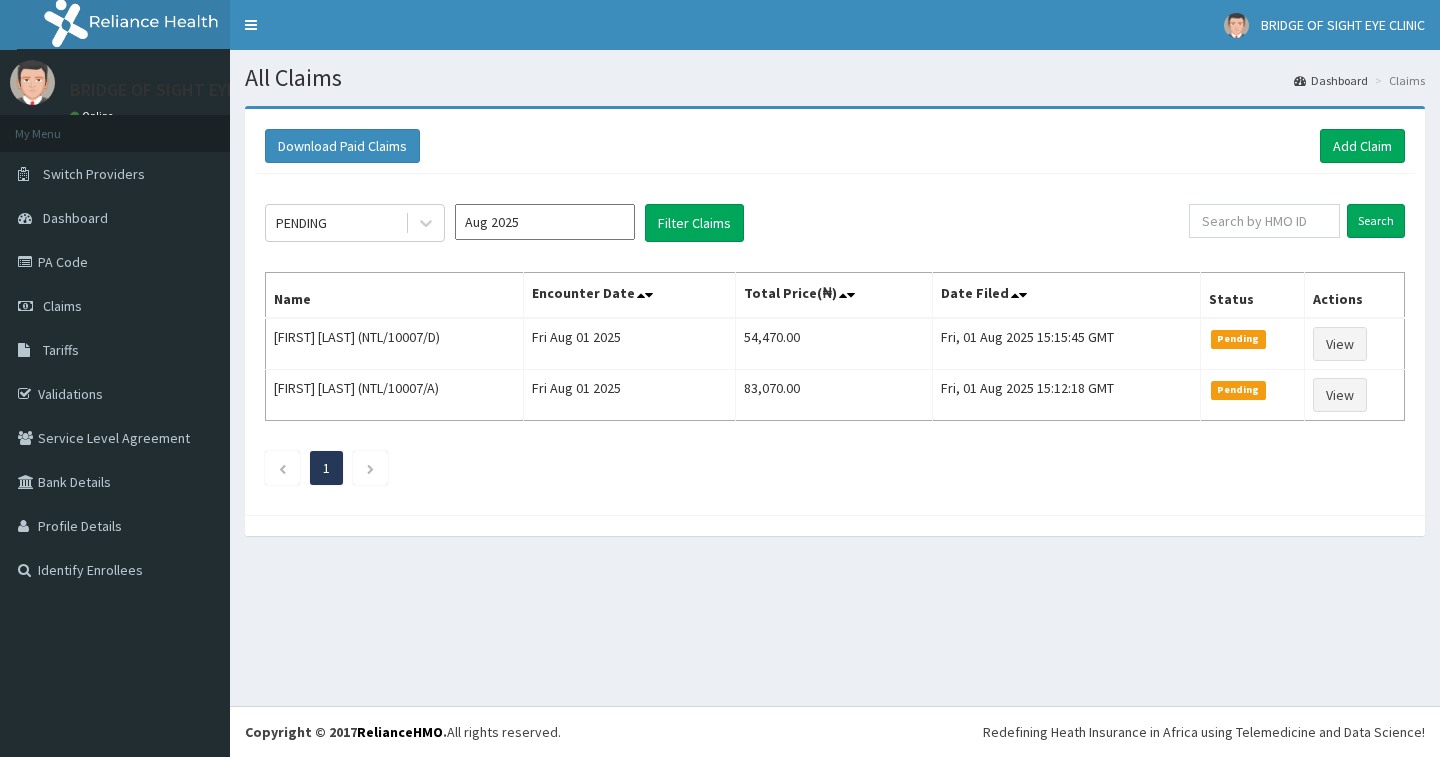 scroll, scrollTop: 0, scrollLeft: 0, axis: both 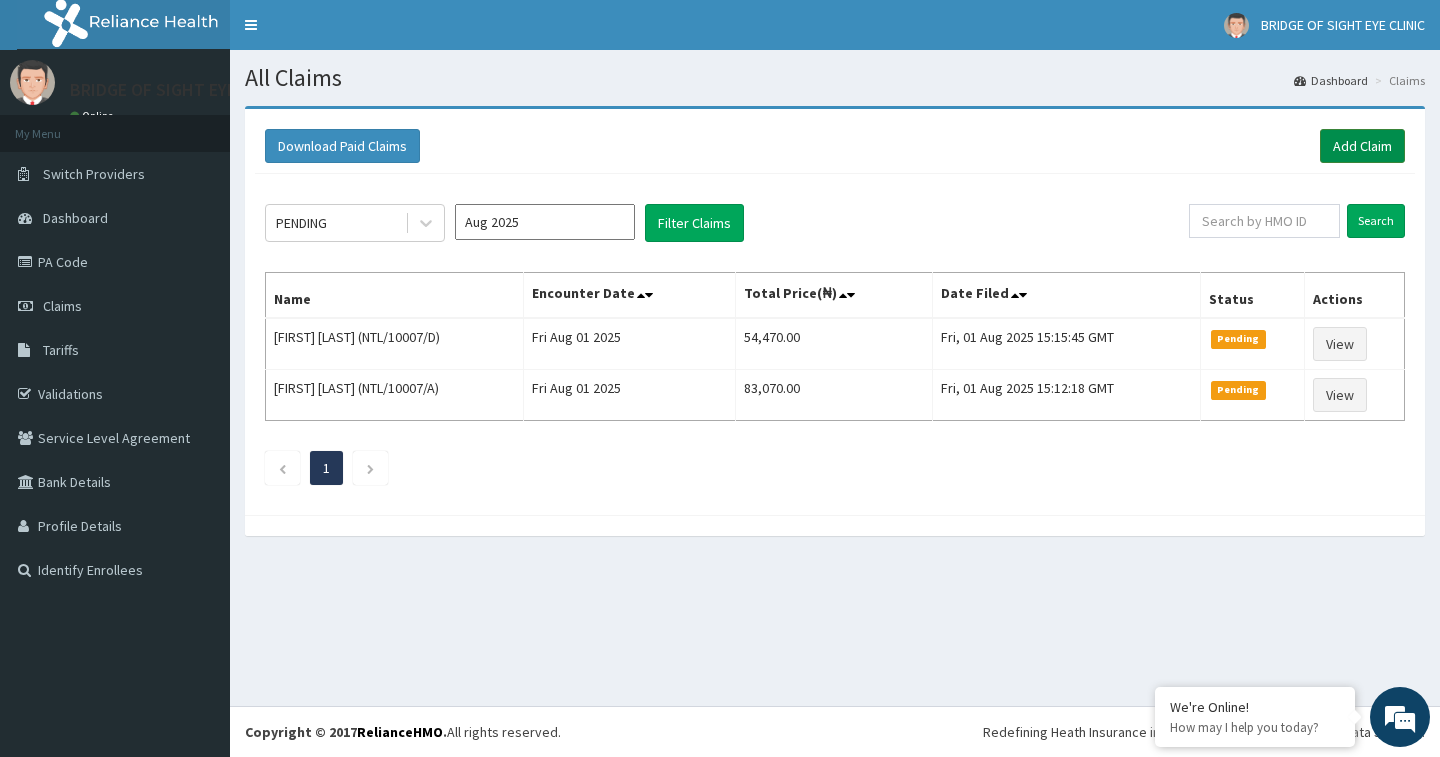 click on "Add Claim" at bounding box center [1362, 146] 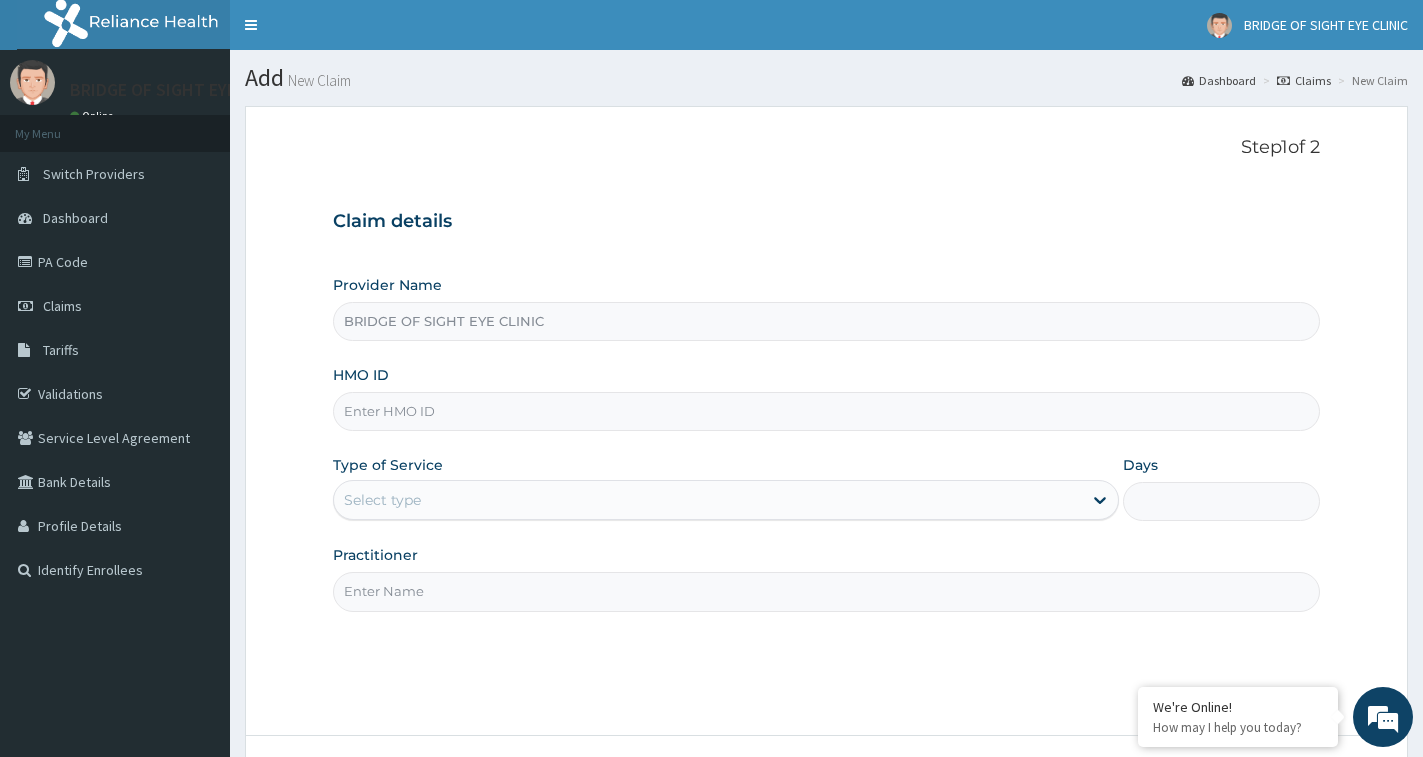 scroll, scrollTop: 0, scrollLeft: 0, axis: both 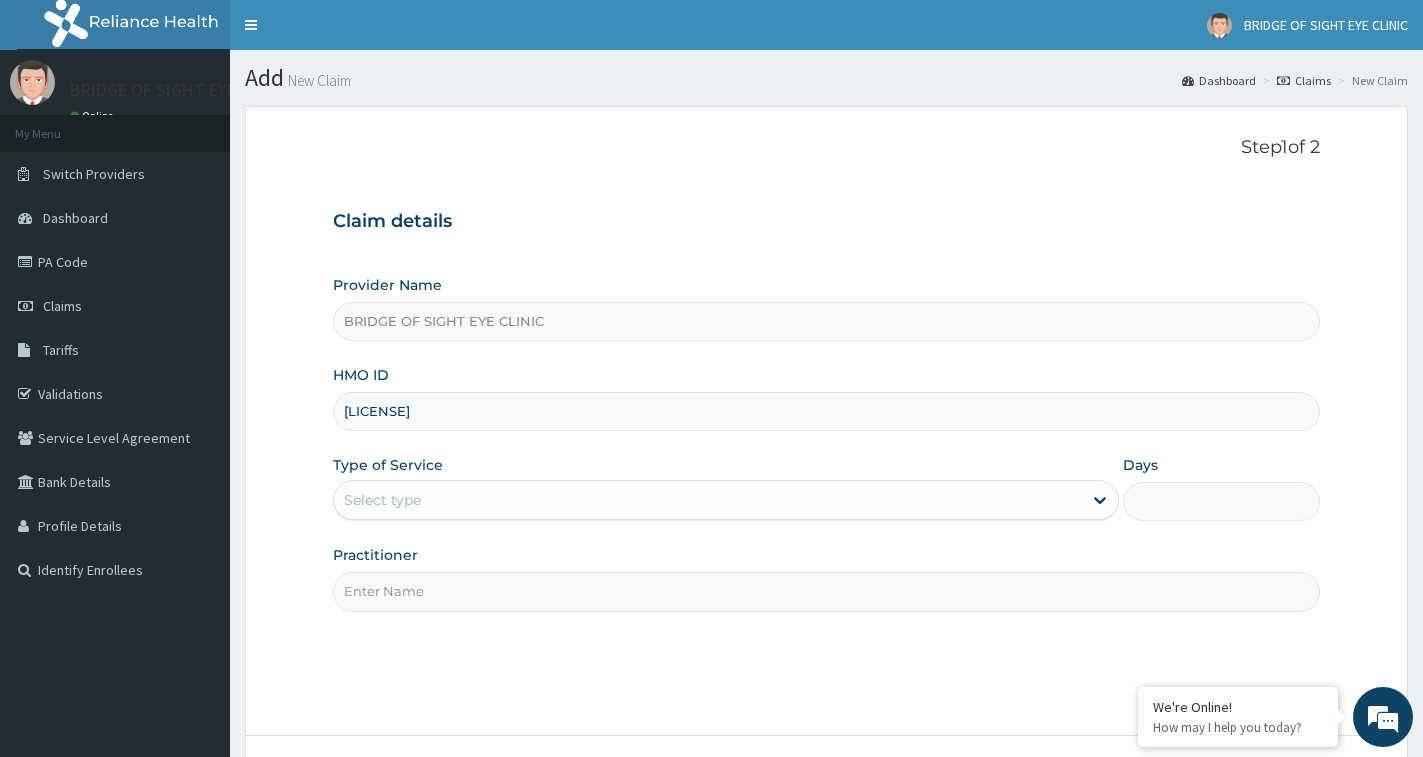 type on "[LICENSE]" 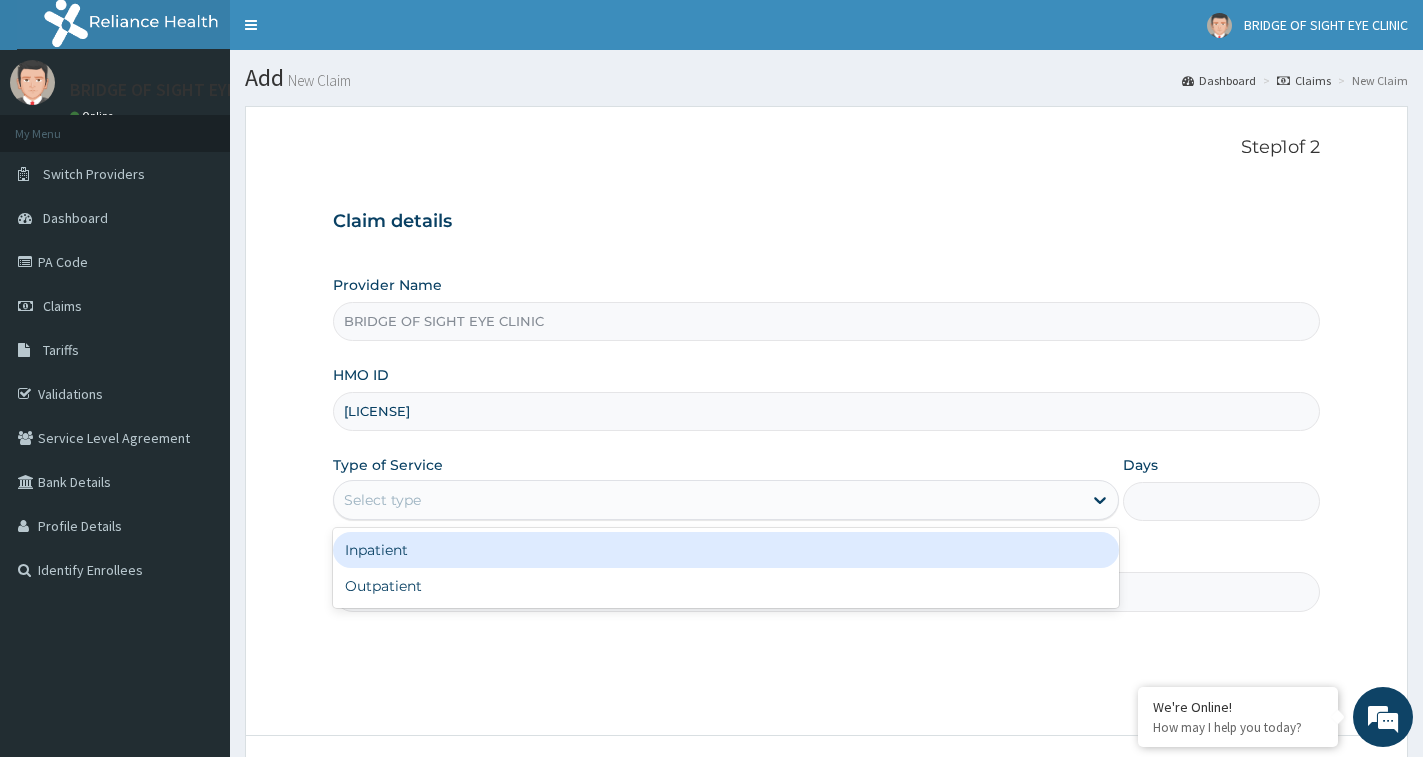 scroll, scrollTop: 0, scrollLeft: 0, axis: both 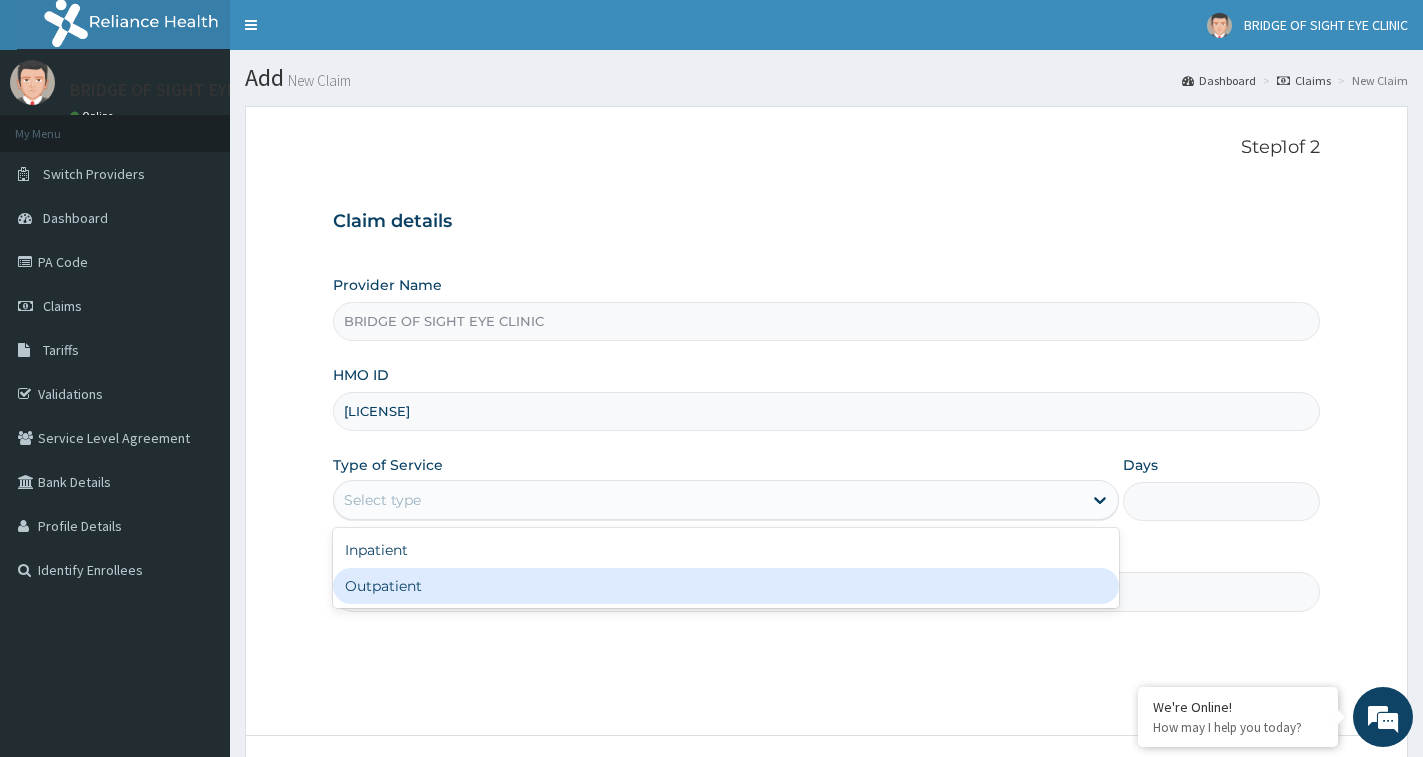 click on "Outpatient" at bounding box center [726, 586] 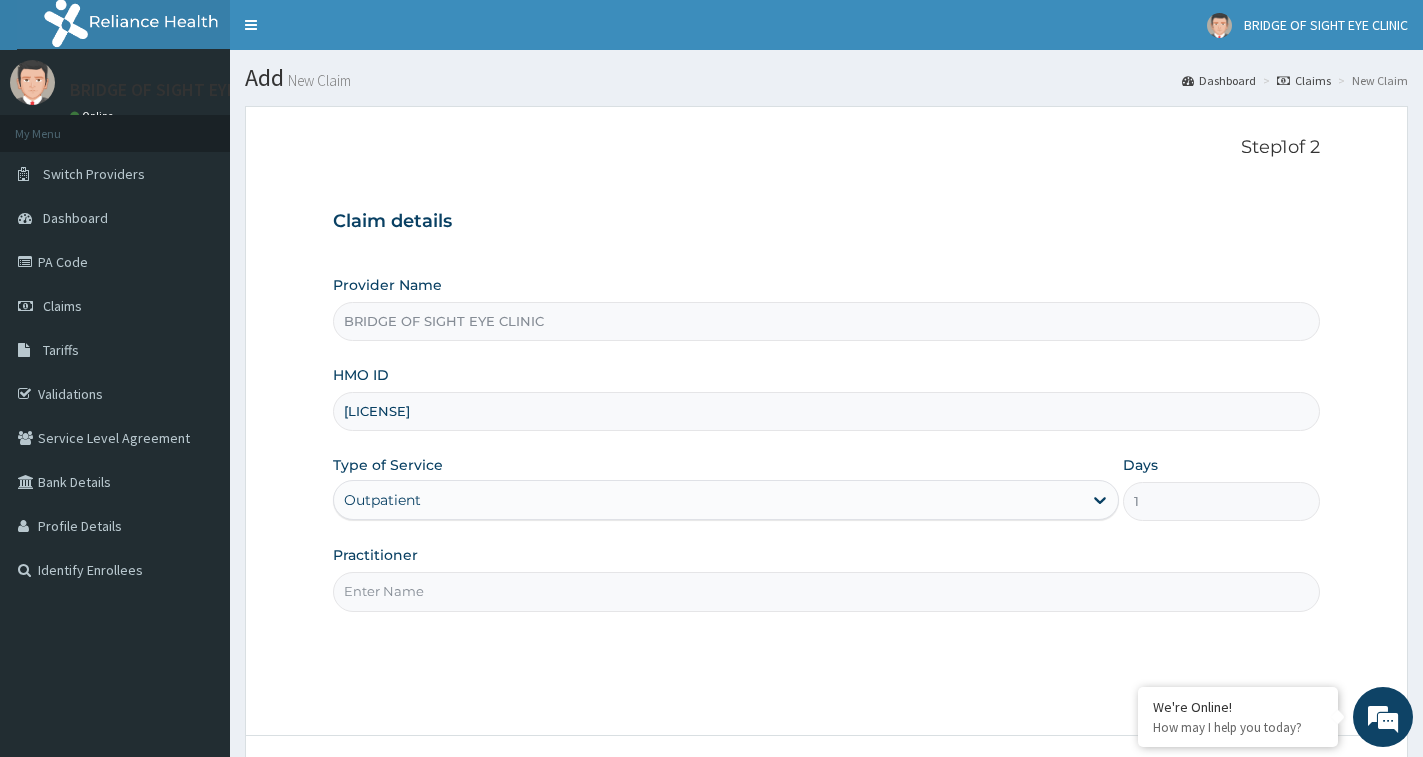 click on "Practitioner" at bounding box center [826, 591] 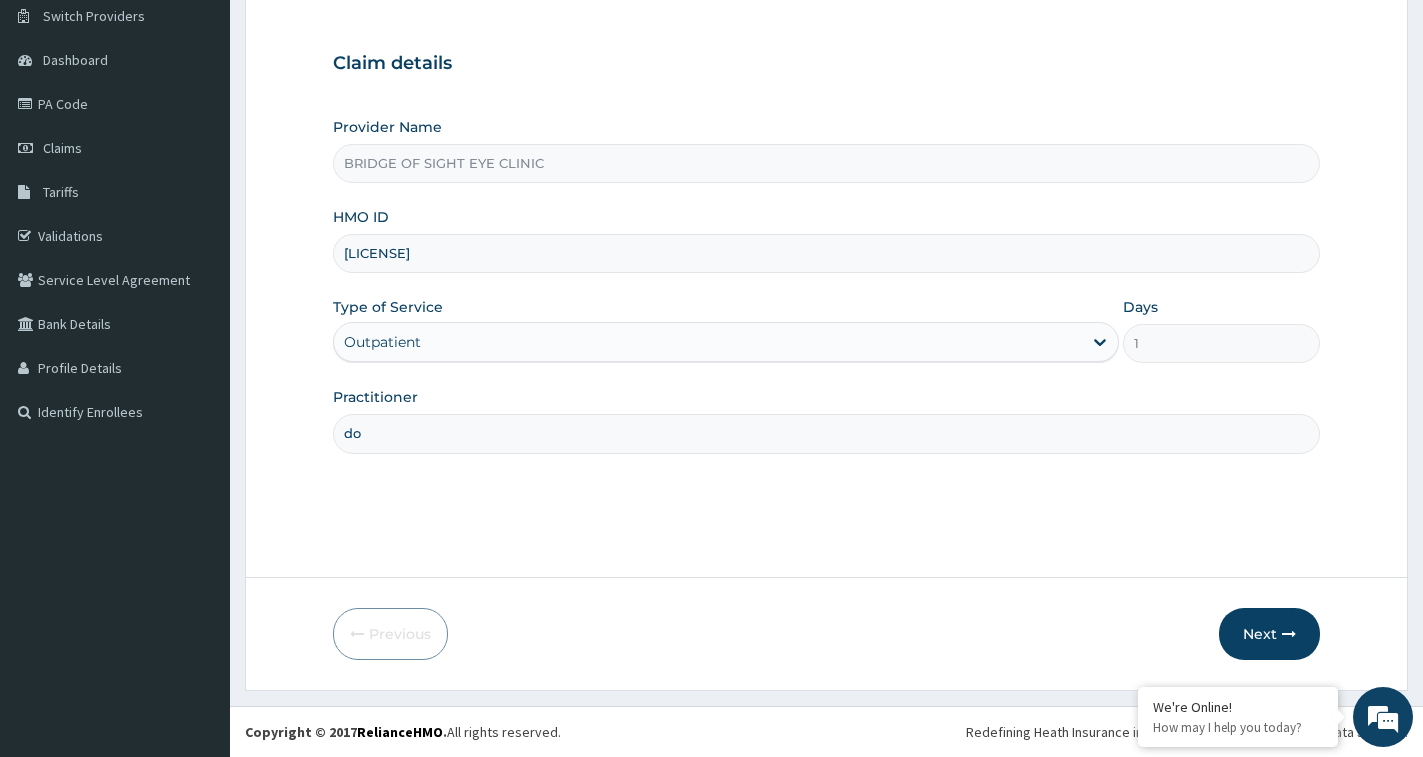 type on "d" 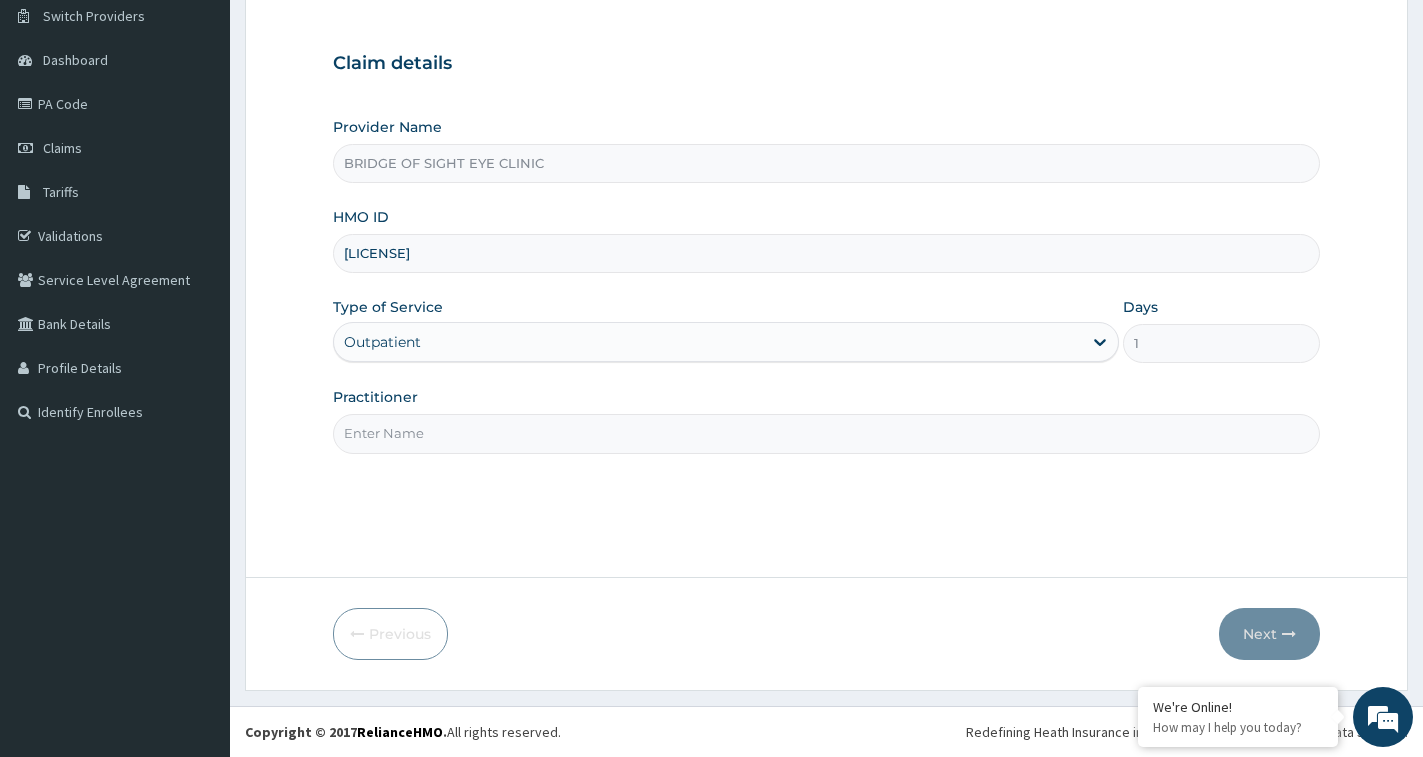type on "j" 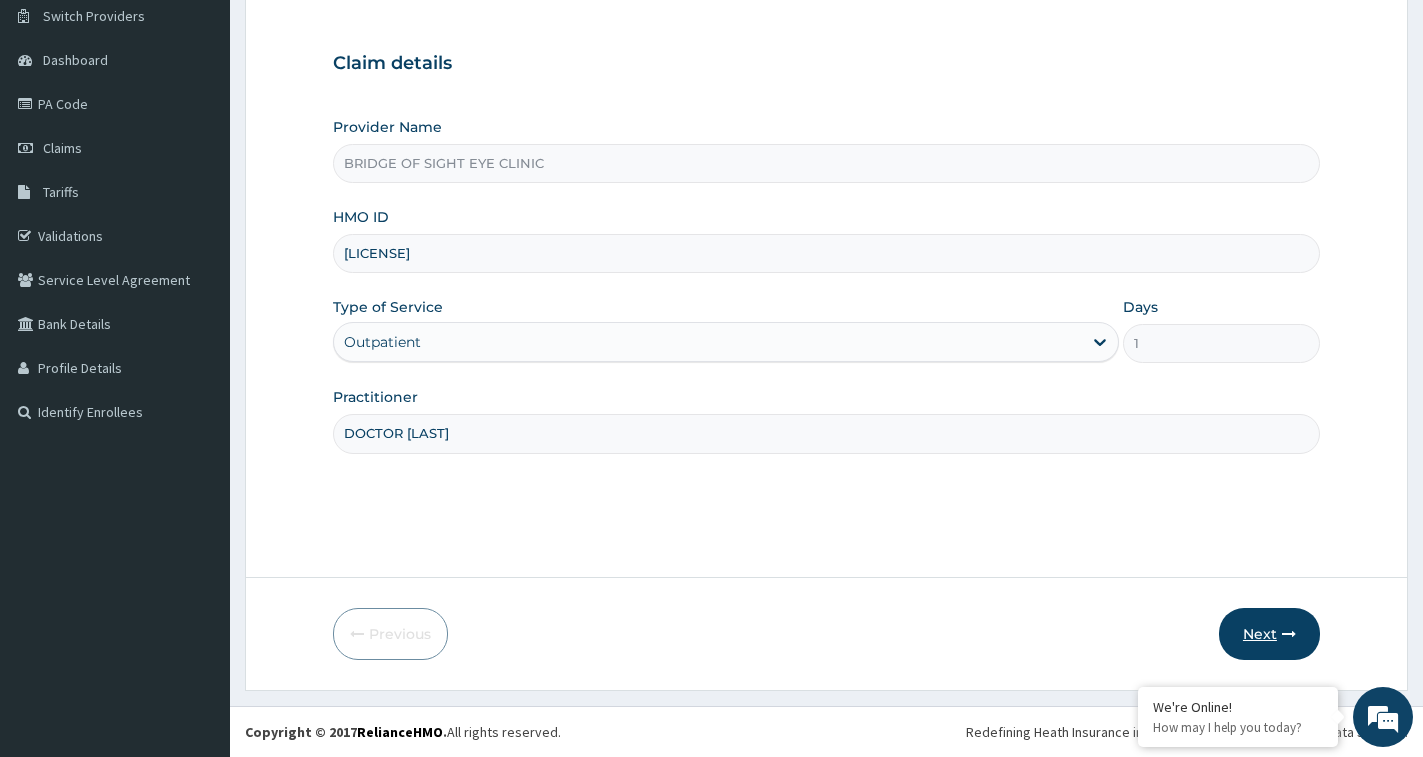 type on "DOCTOR [LAST]" 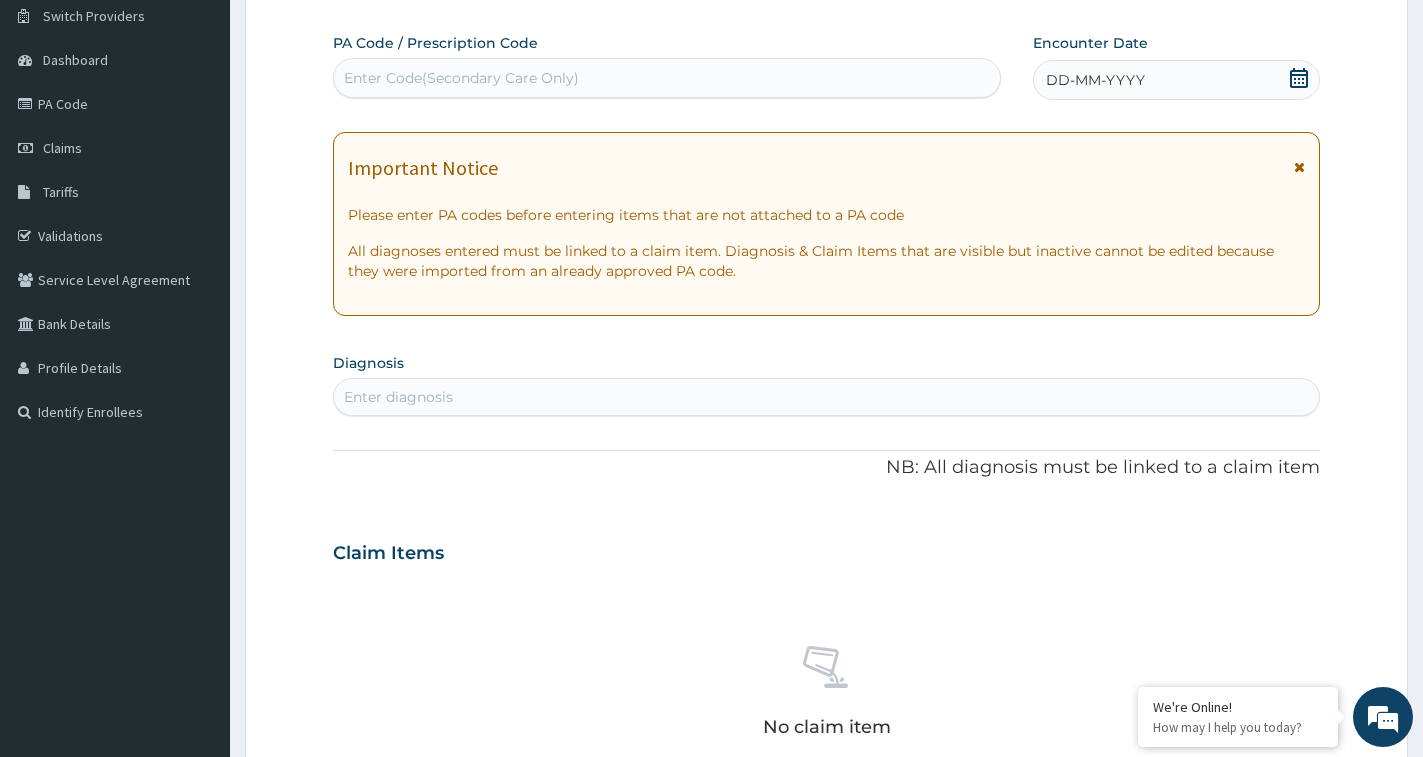 click on "Enter Code(Secondary Care Only)" at bounding box center (667, 78) 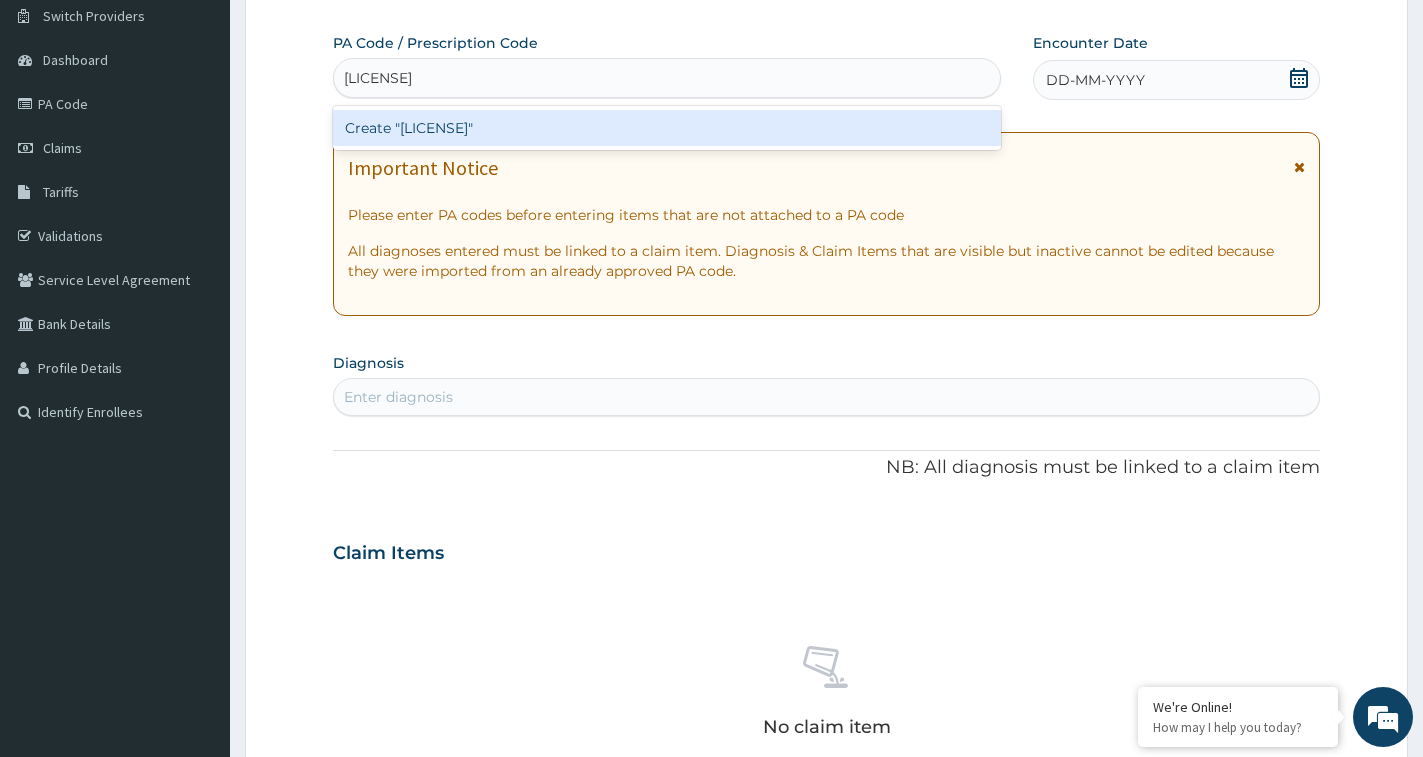 click on "Create "[LICENSE]"" at bounding box center (667, 128) 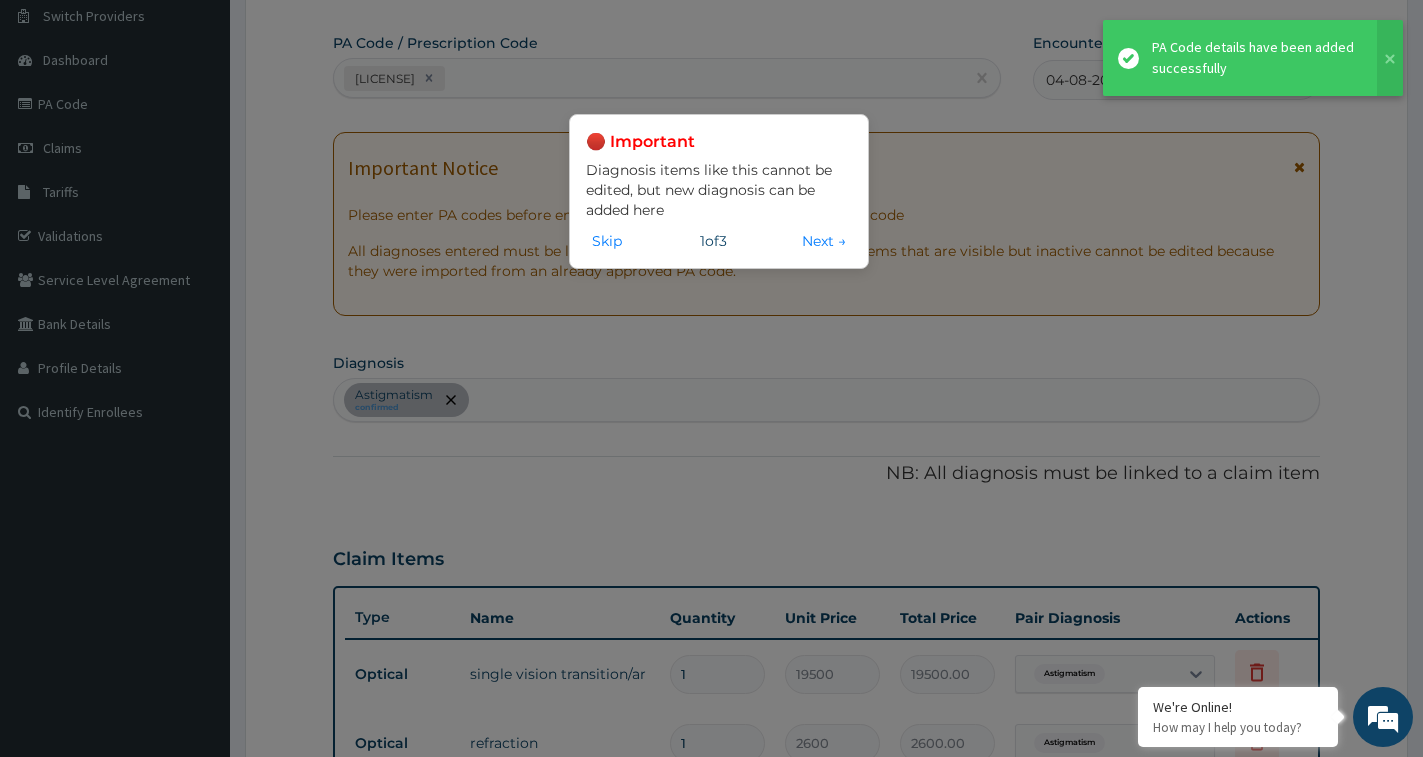 scroll, scrollTop: 867, scrollLeft: 0, axis: vertical 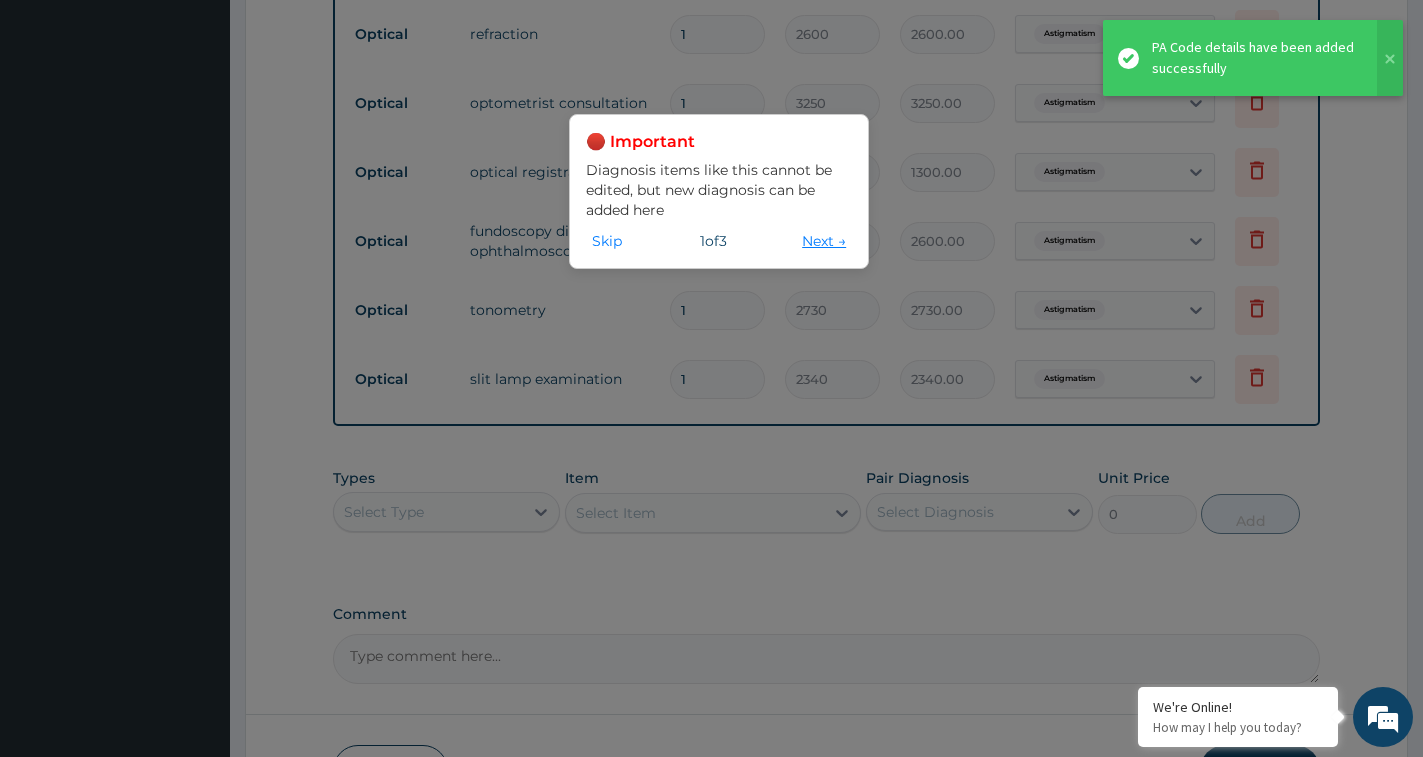 click on "Next →" at bounding box center [824, 241] 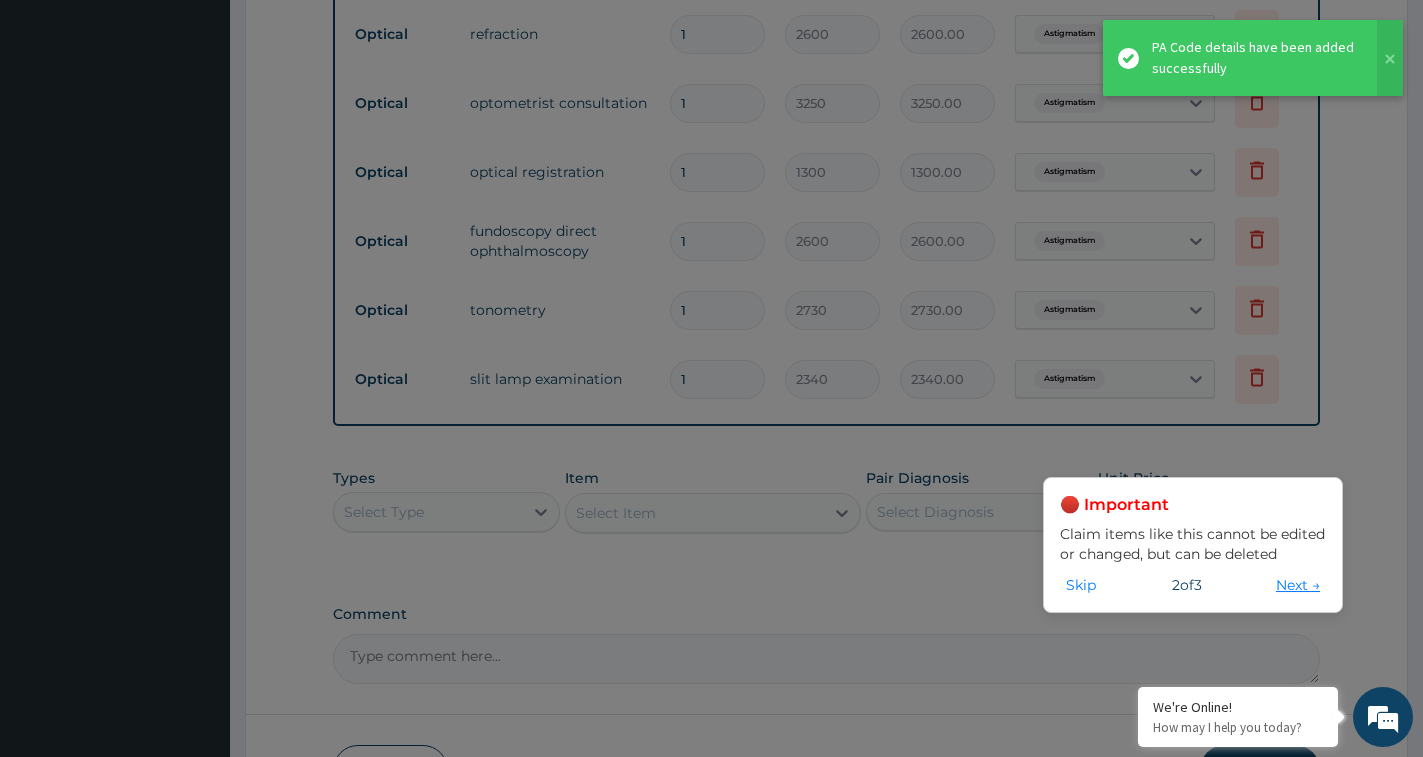 click on "Next →" at bounding box center [1298, 585] 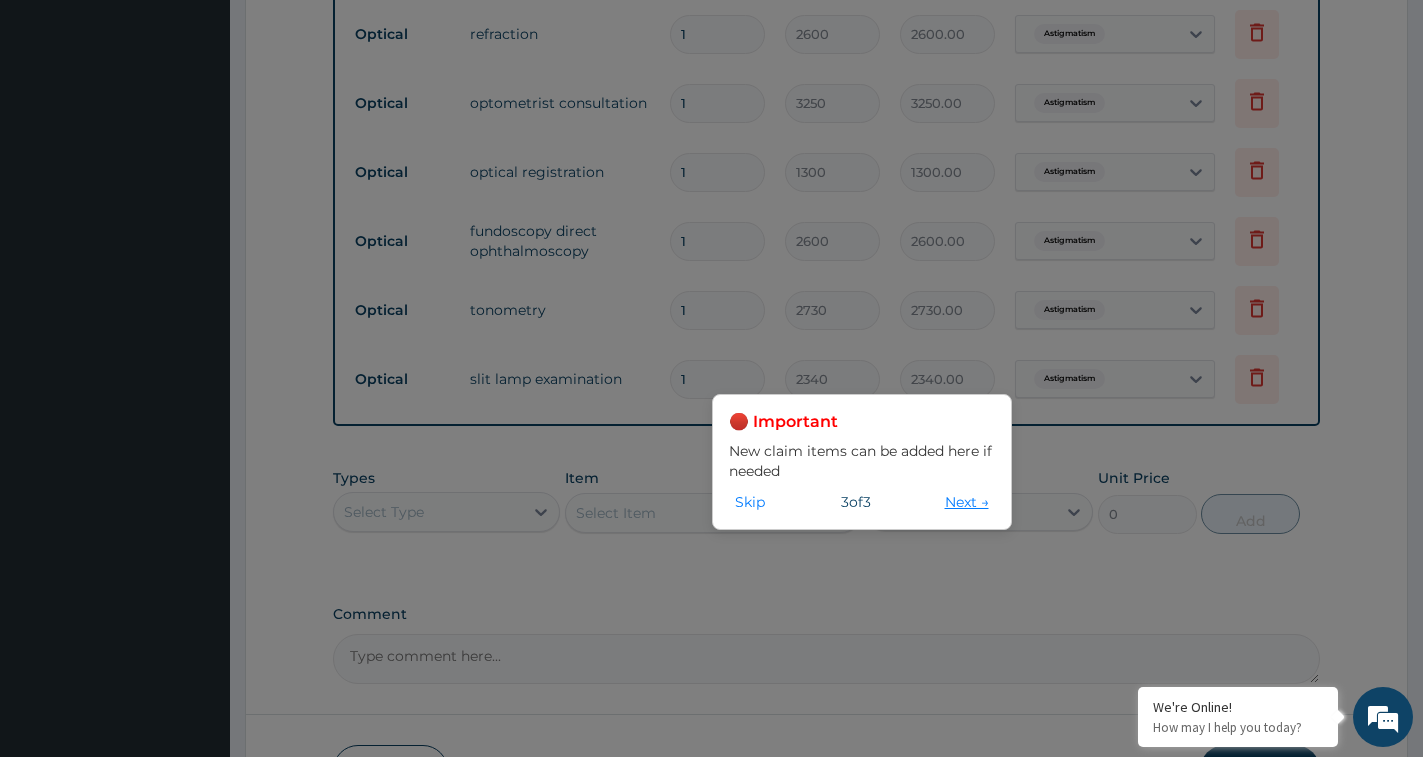 click on "Next →" at bounding box center [967, 502] 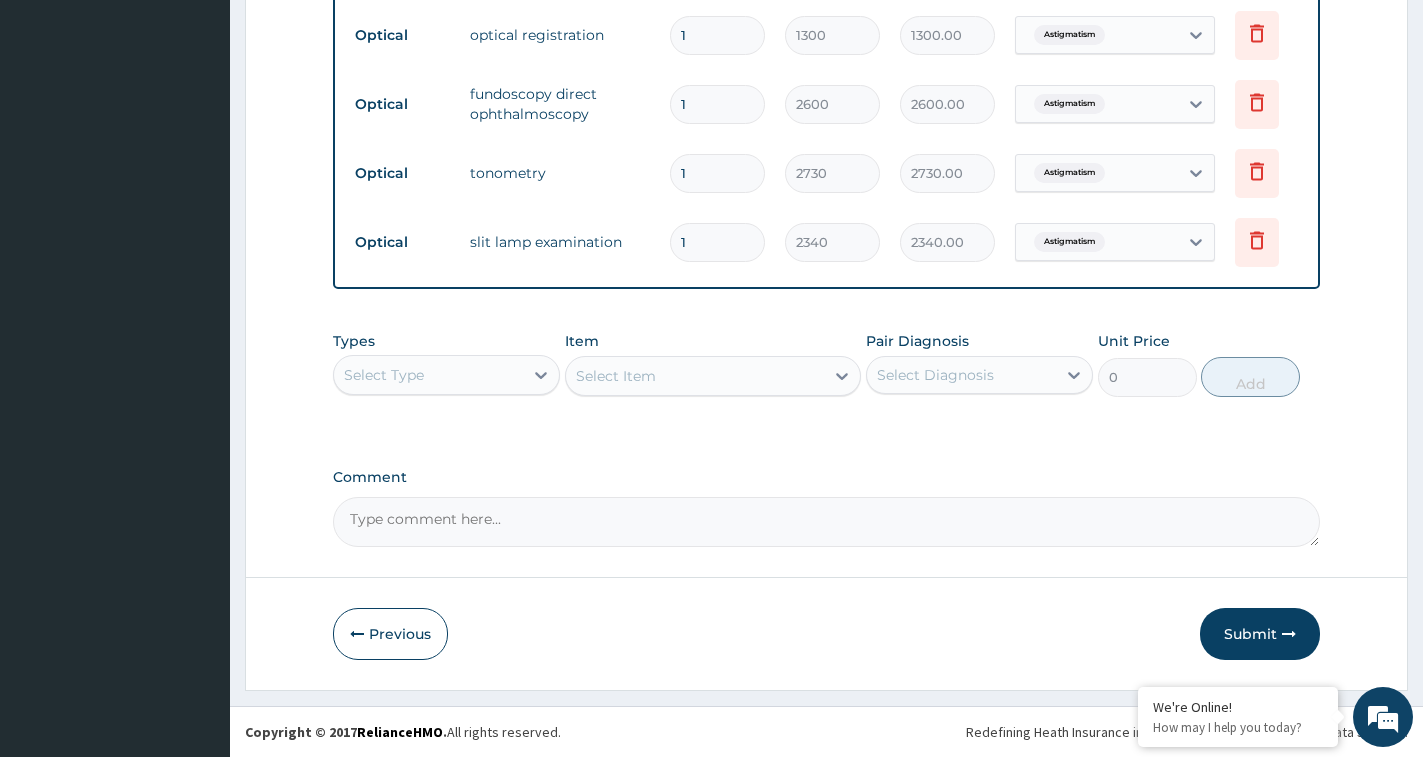 scroll, scrollTop: 1021, scrollLeft: 0, axis: vertical 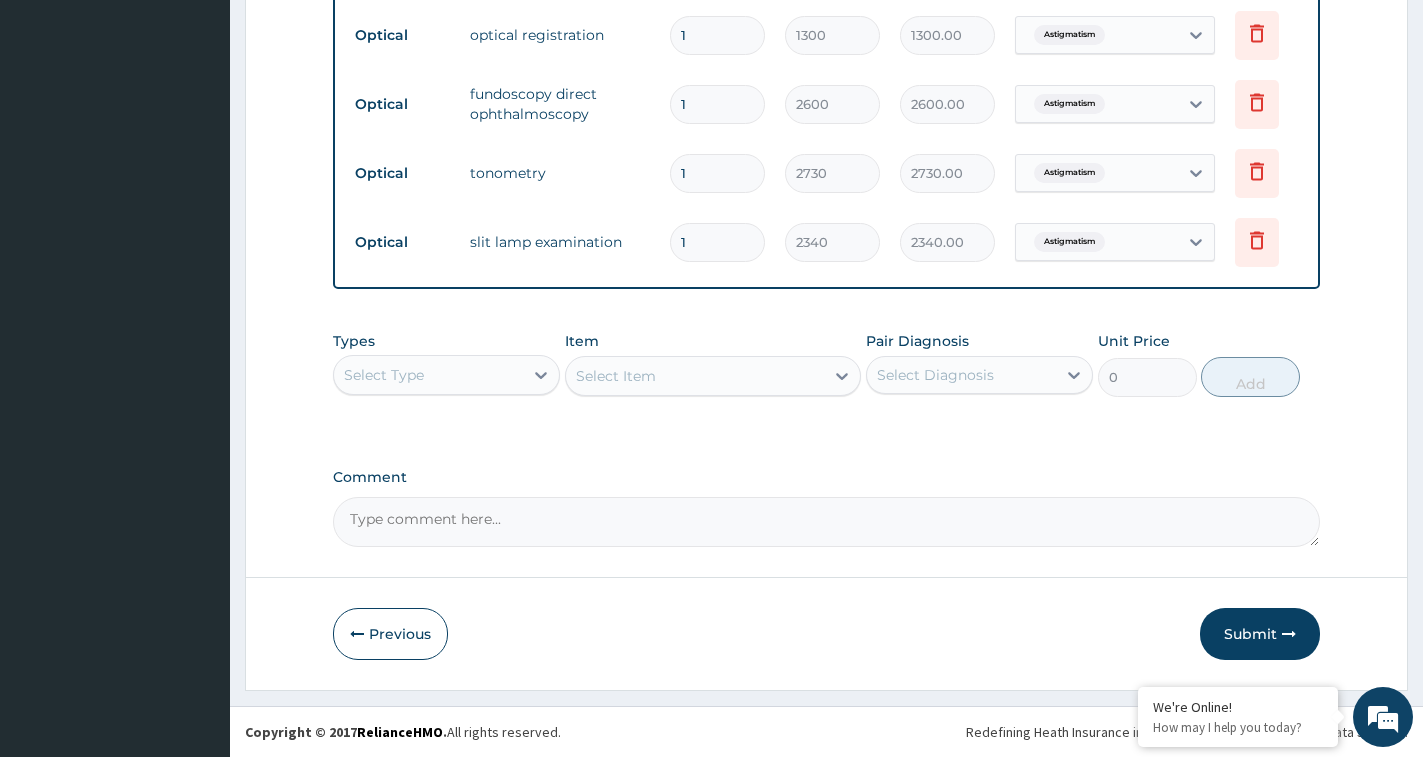 click on "Comment" at bounding box center [826, 522] 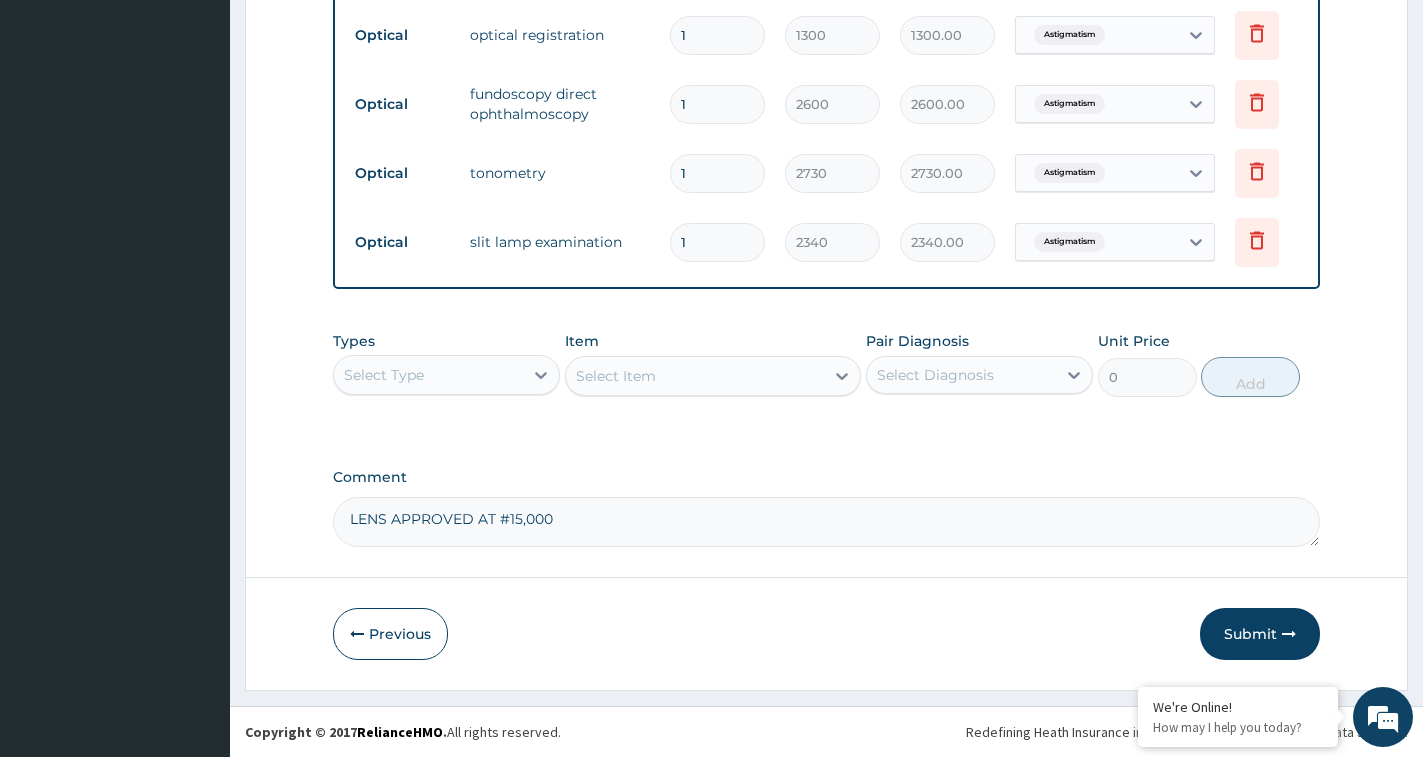 click on "LENS APPROVED AT #15,000" at bounding box center [826, 522] 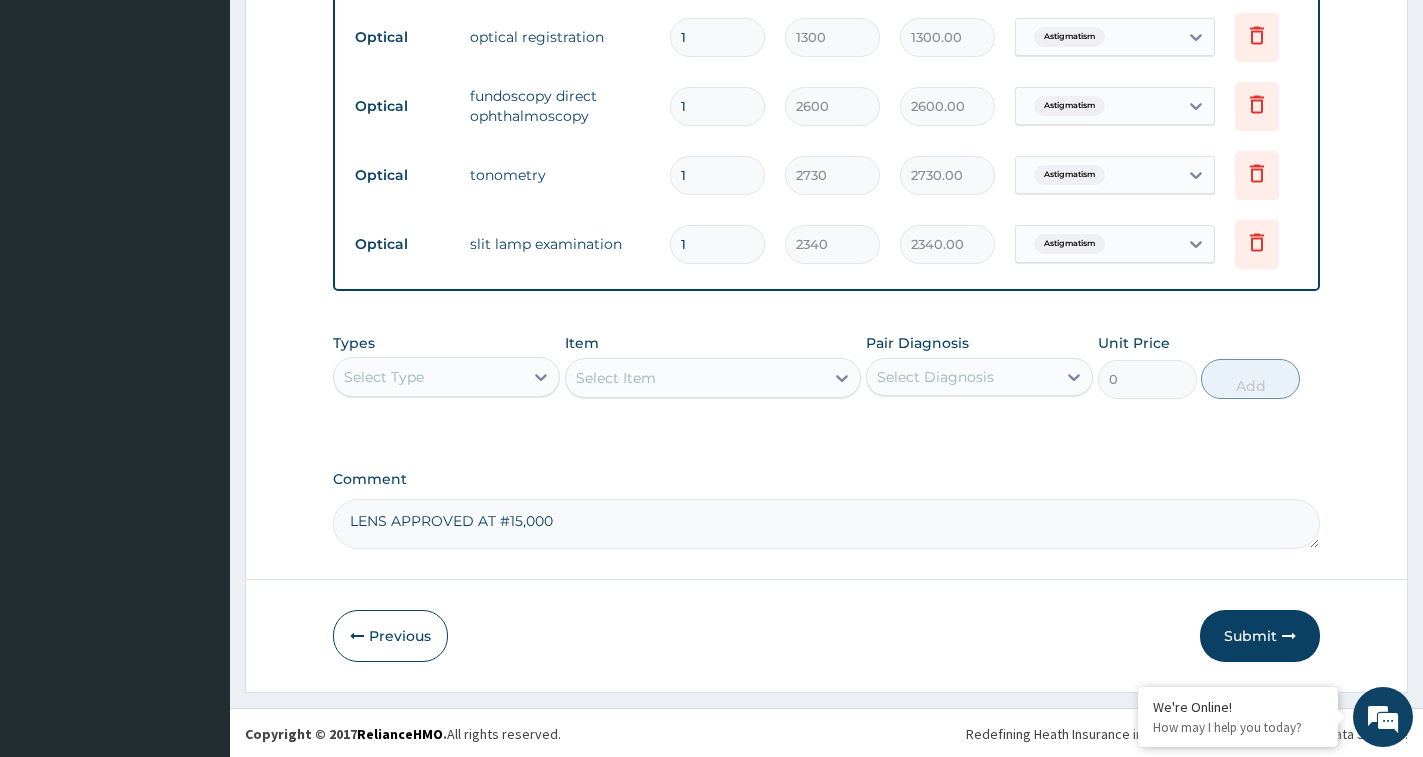scroll, scrollTop: 1021, scrollLeft: 0, axis: vertical 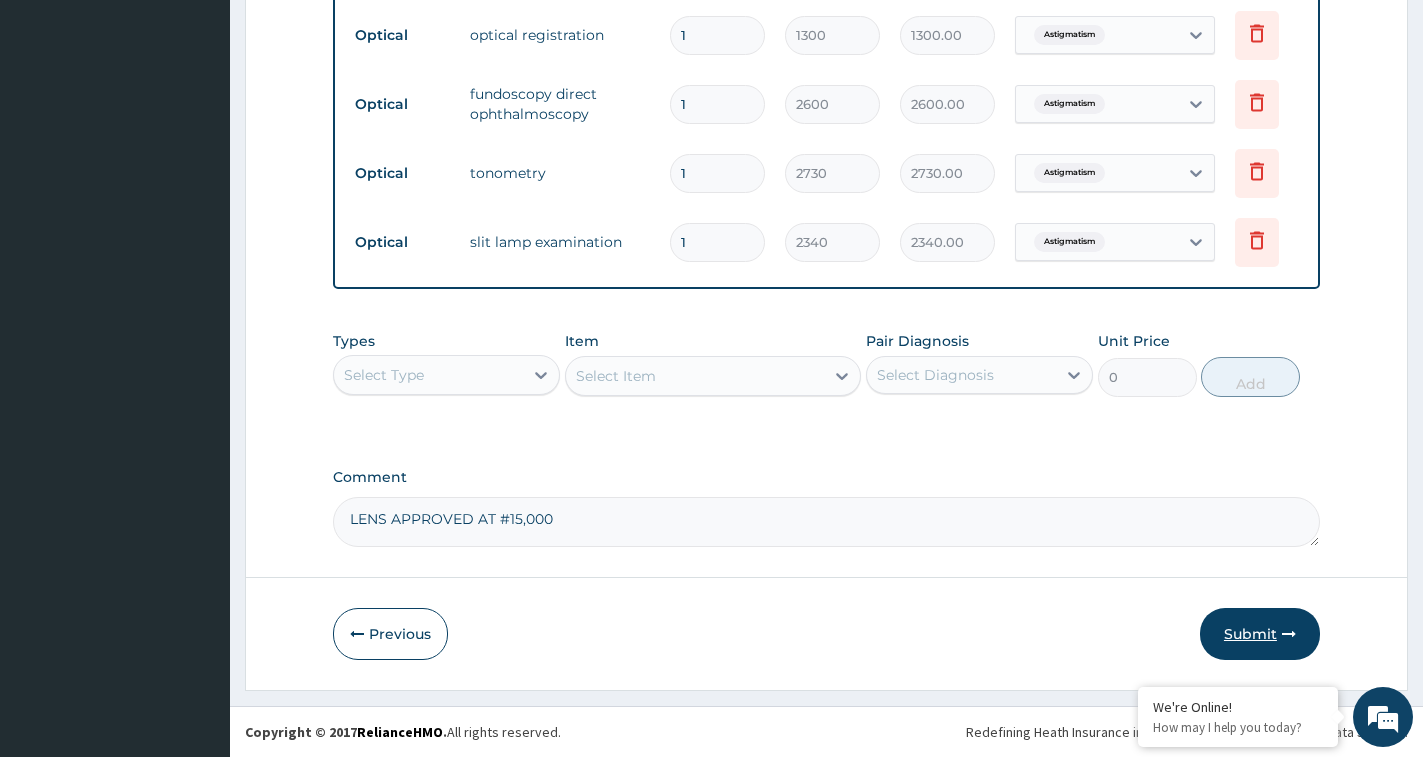 type on "LENS APPROVED AT #15,000" 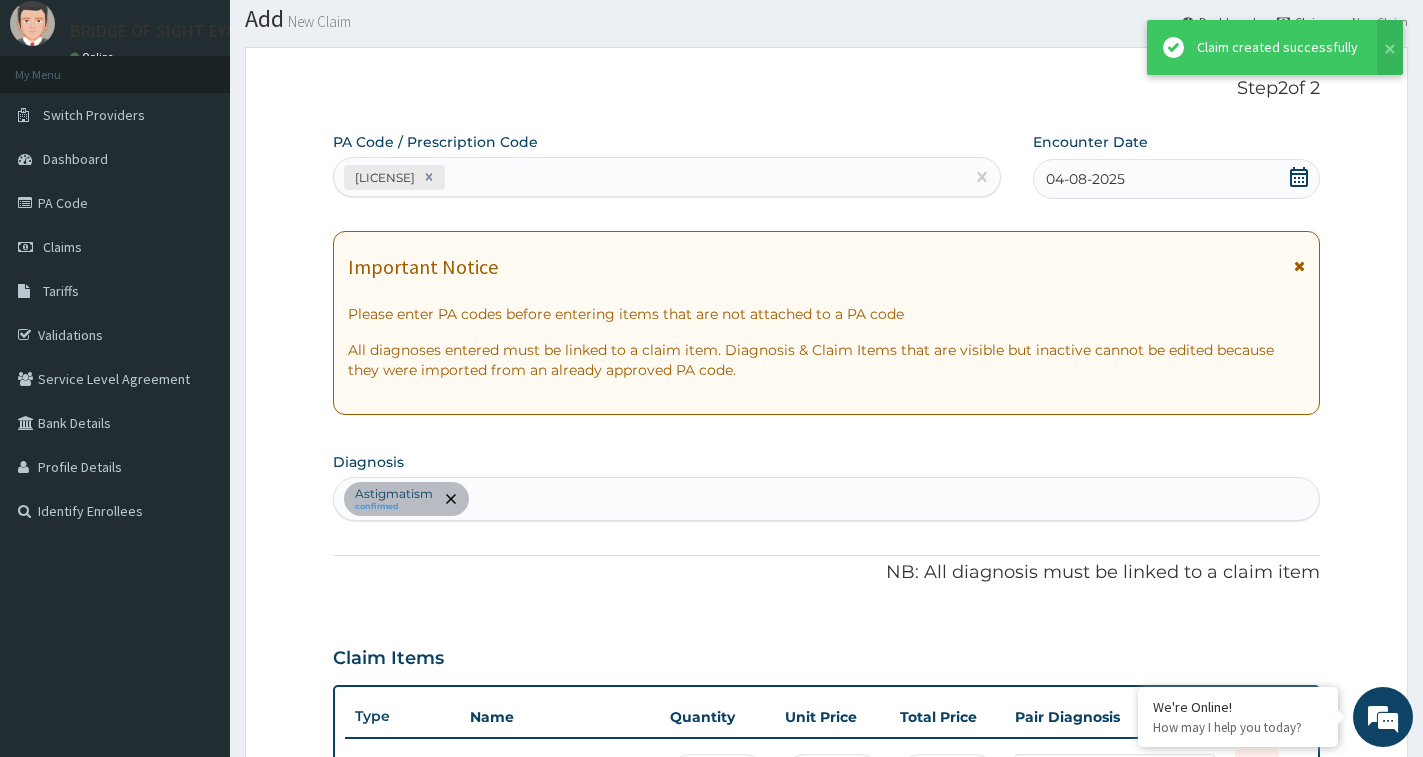 scroll, scrollTop: 1021, scrollLeft: 0, axis: vertical 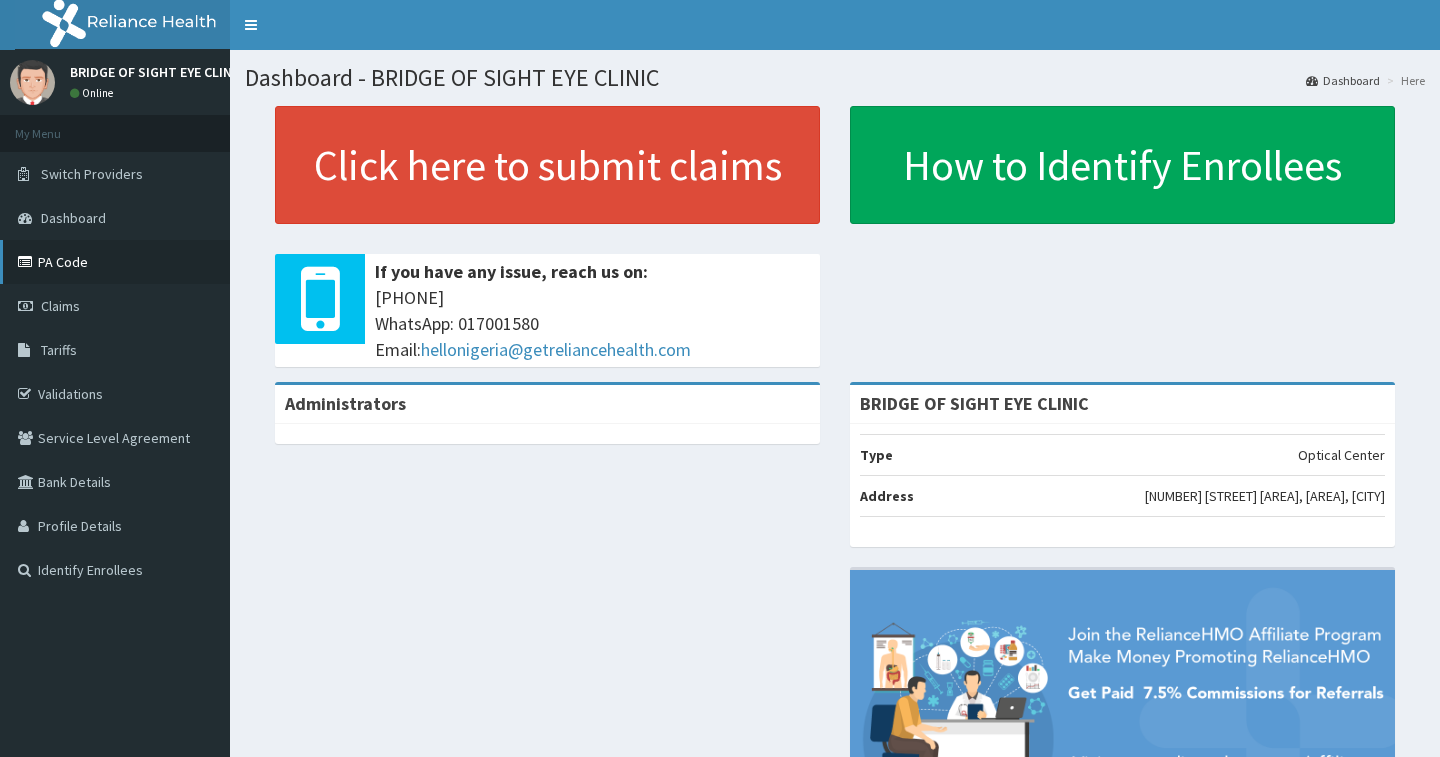 drag, startPoint x: 77, startPoint y: 263, endPoint x: 95, endPoint y: 267, distance: 18.439089 